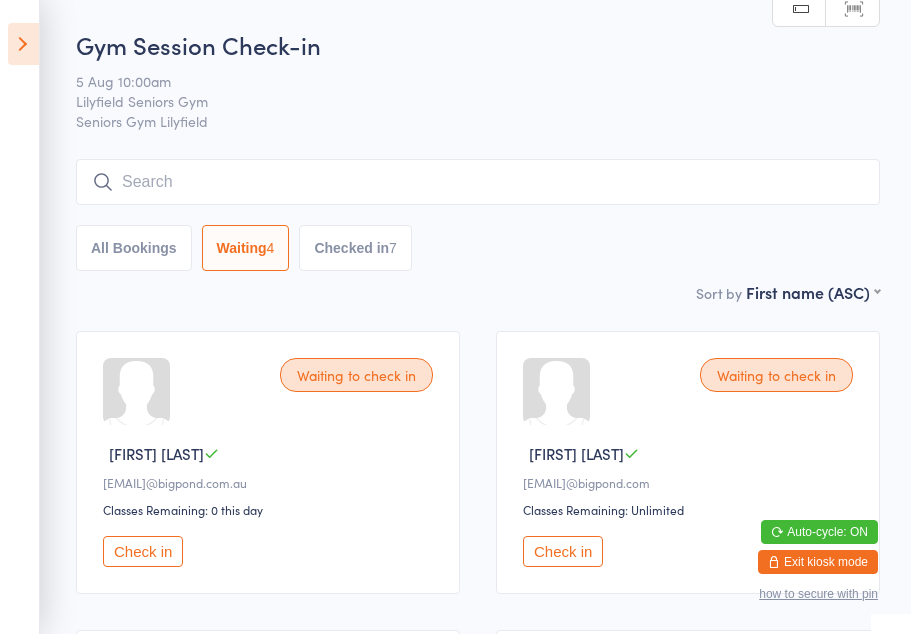 scroll, scrollTop: 0, scrollLeft: 0, axis: both 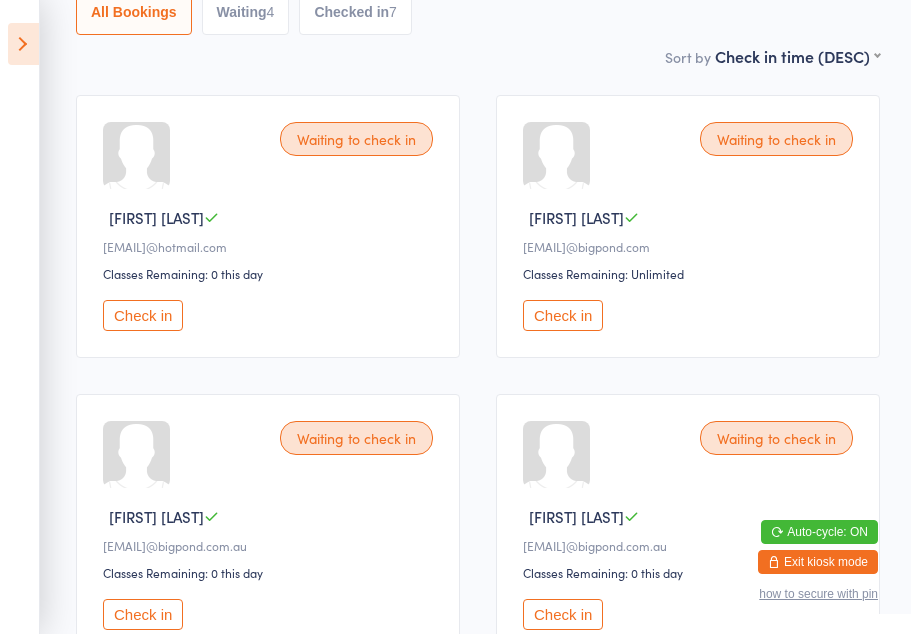 click on "Check in" at bounding box center (143, 315) 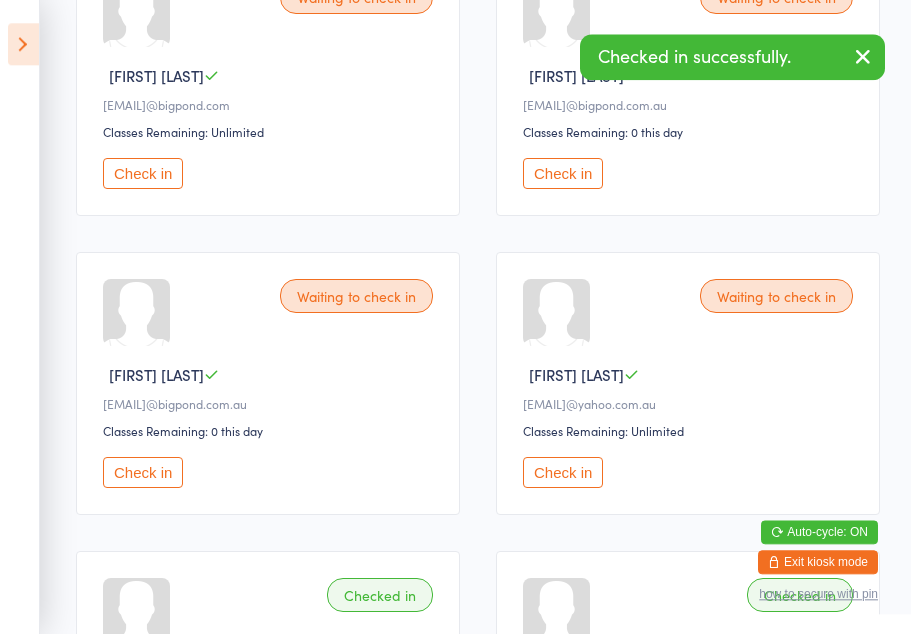 scroll, scrollTop: 378, scrollLeft: 0, axis: vertical 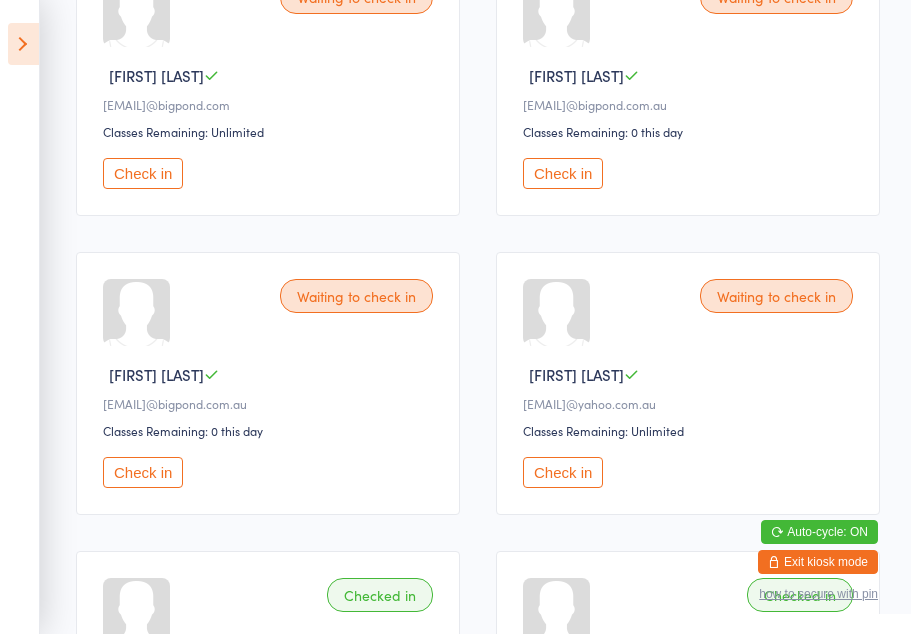 click on "Check in" at bounding box center [563, 472] 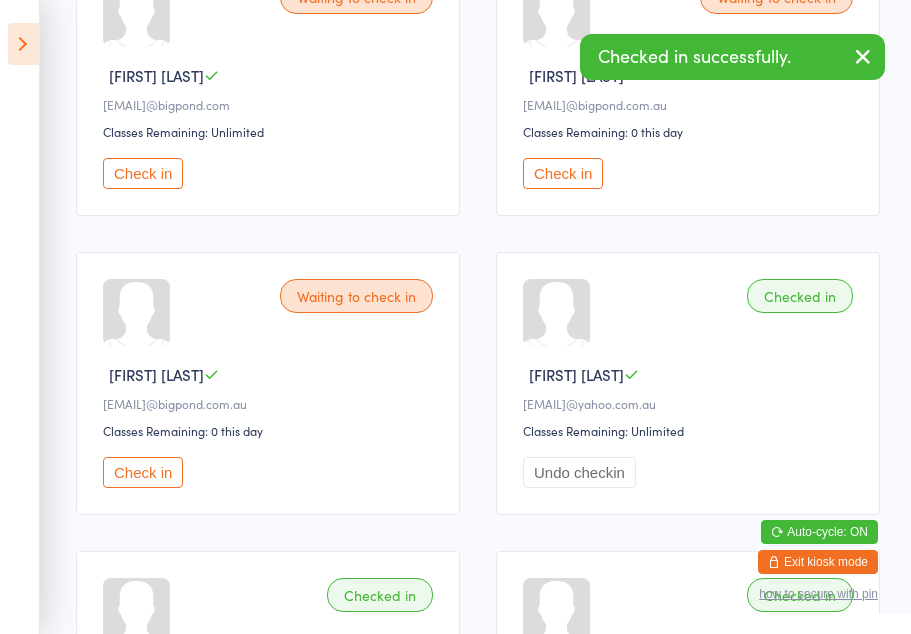 click on "Check in" at bounding box center (143, 472) 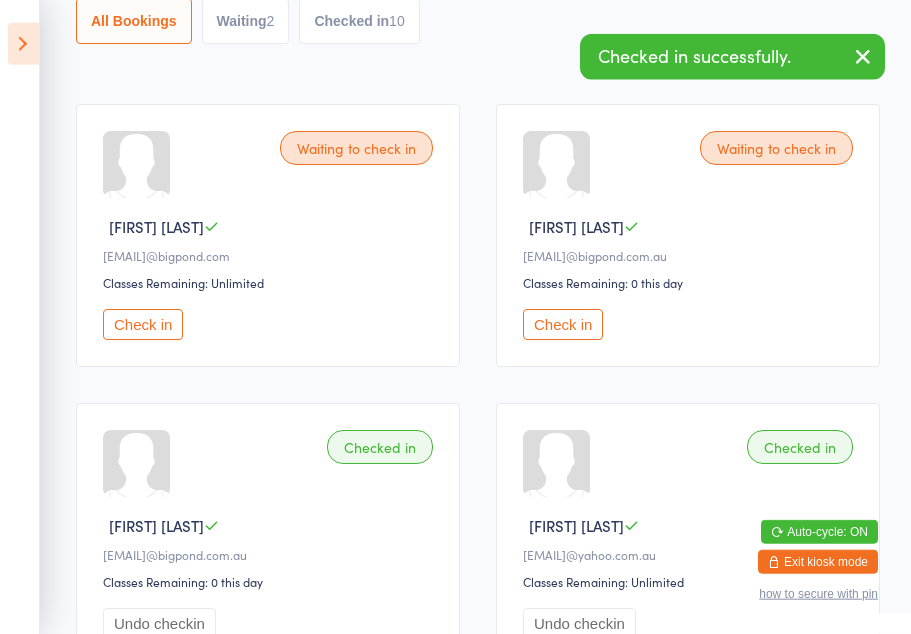 scroll, scrollTop: 228, scrollLeft: 0, axis: vertical 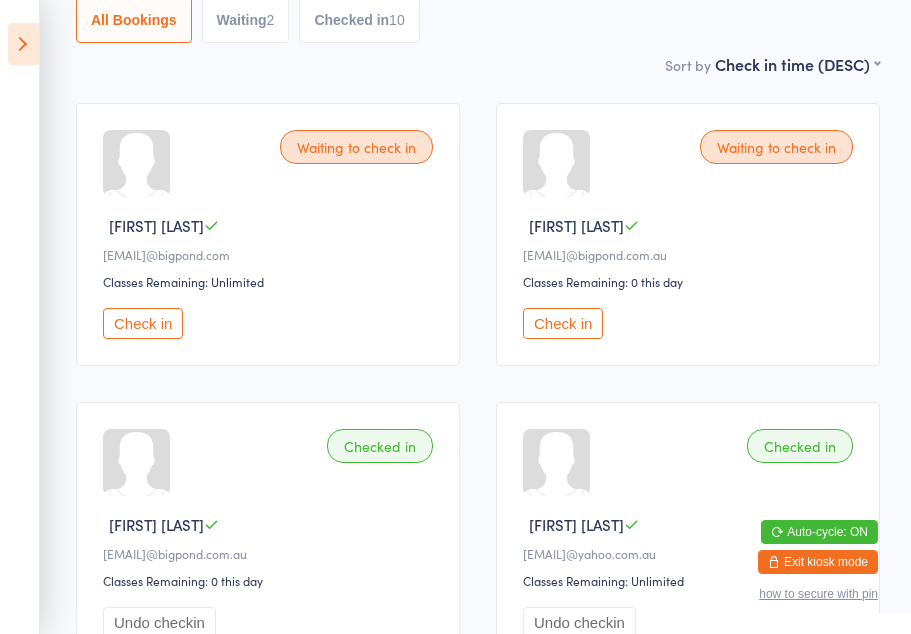 click on "Check in" at bounding box center [563, 323] 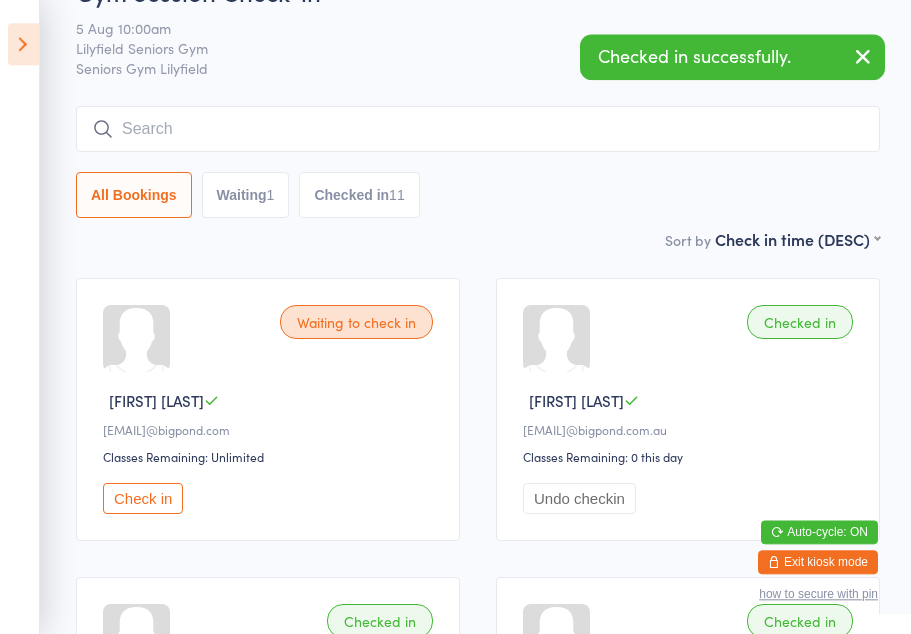 scroll, scrollTop: 50, scrollLeft: 0, axis: vertical 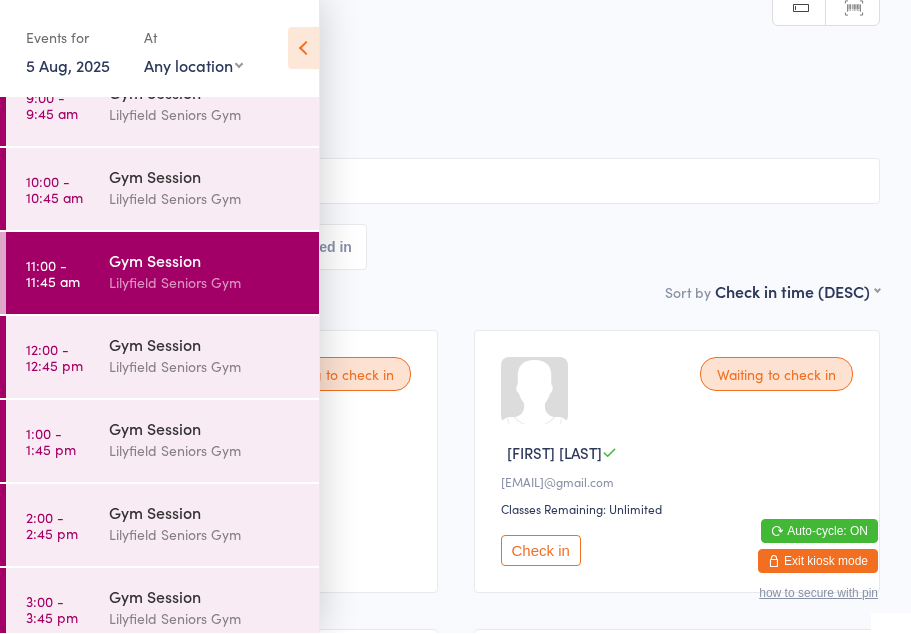 click on "Lilyfield Seniors Gym" at bounding box center (205, 283) 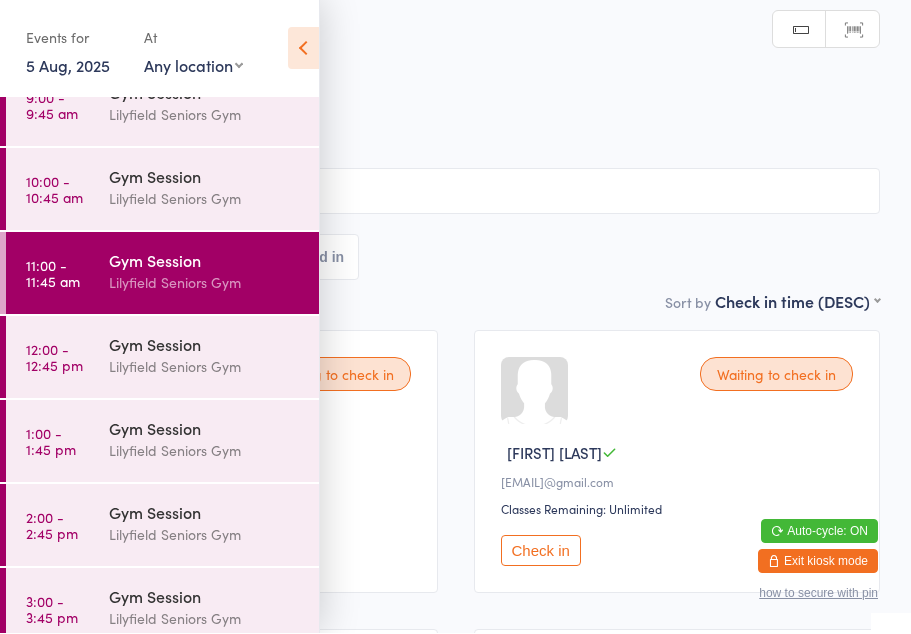 scroll, scrollTop: 19, scrollLeft: 0, axis: vertical 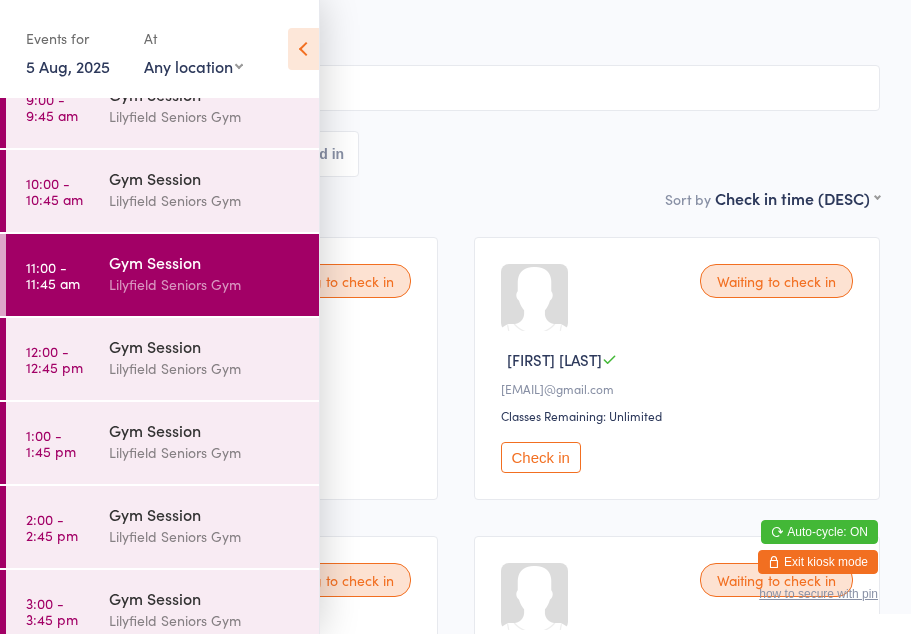 click at bounding box center [303, 49] 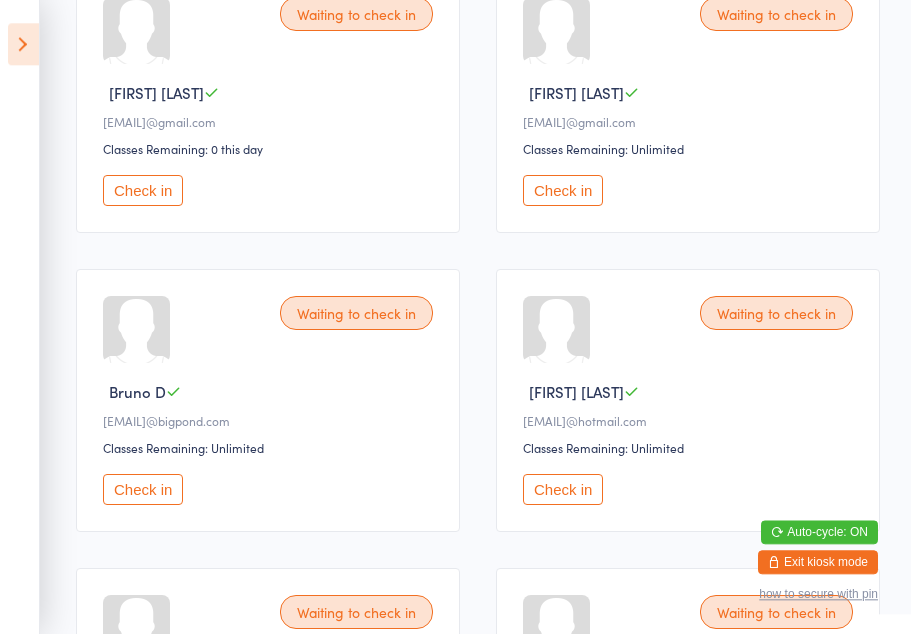 scroll, scrollTop: 361, scrollLeft: 0, axis: vertical 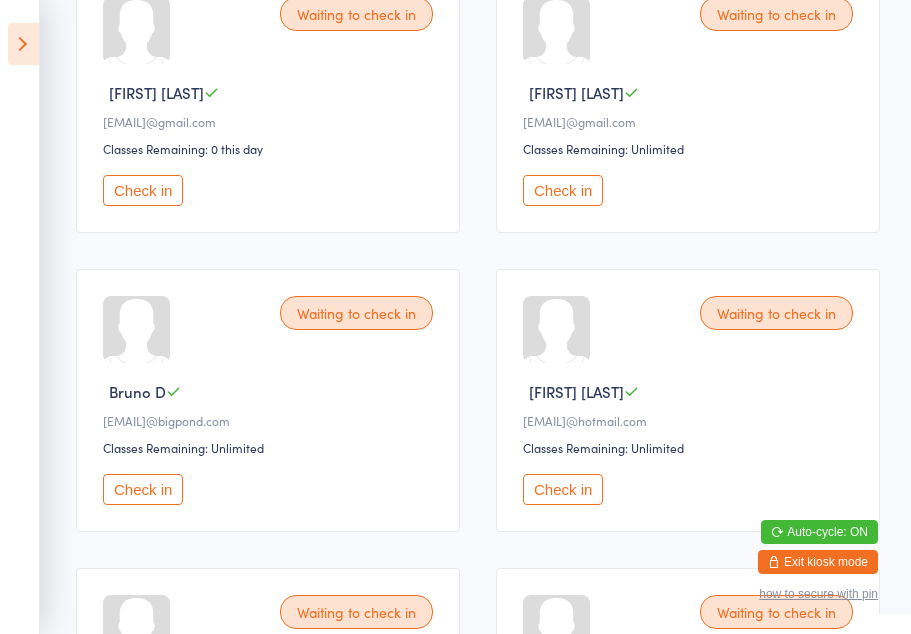 click on "Check in" at bounding box center [563, 489] 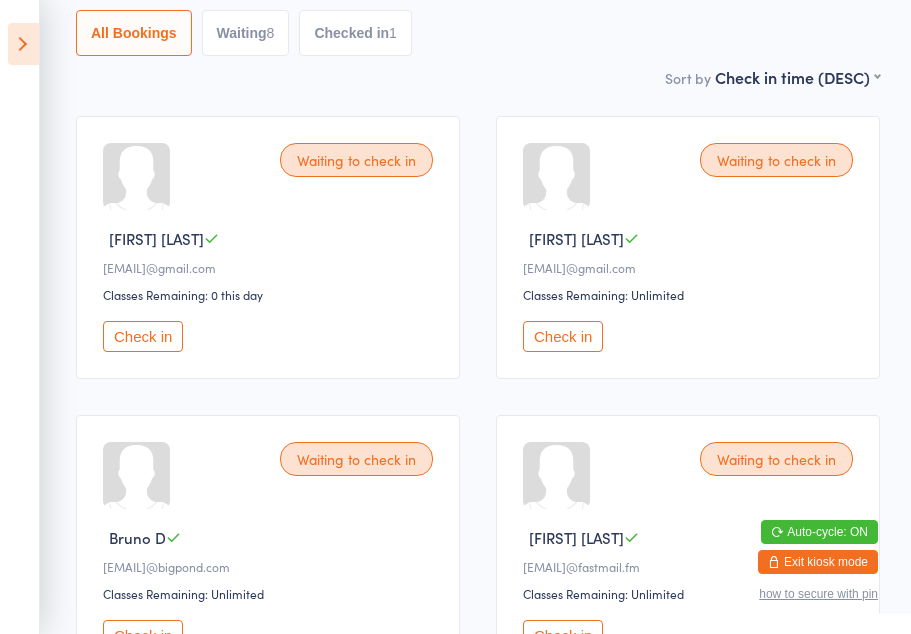 scroll, scrollTop: 0, scrollLeft: 0, axis: both 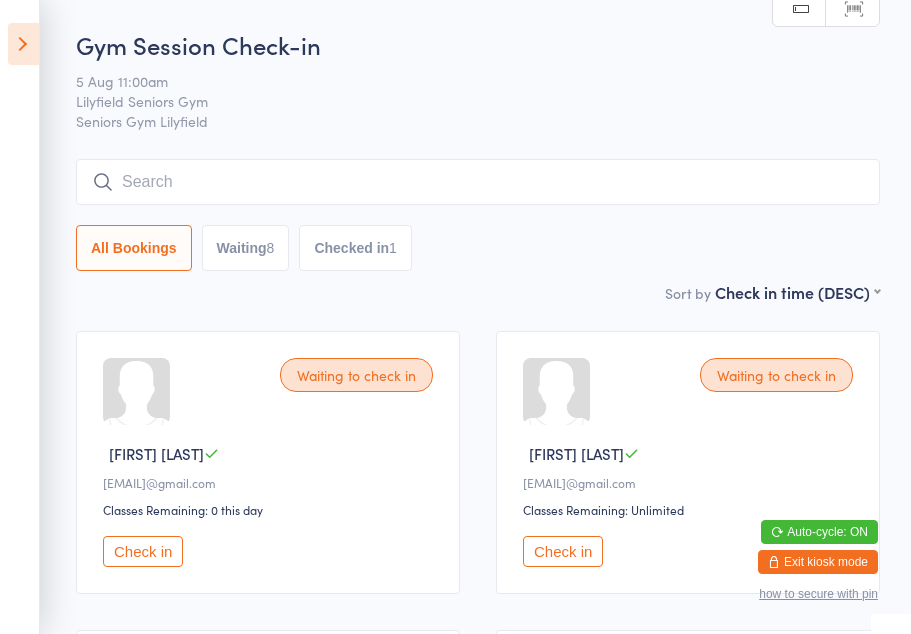 click on "Checked in  1" at bounding box center [355, 248] 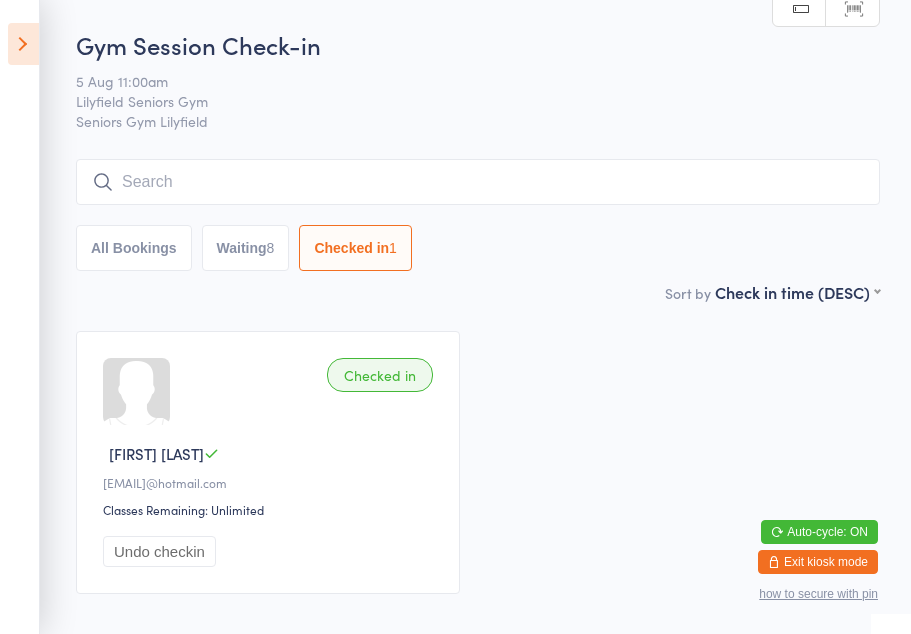 click on "Waiting  8" at bounding box center [246, 248] 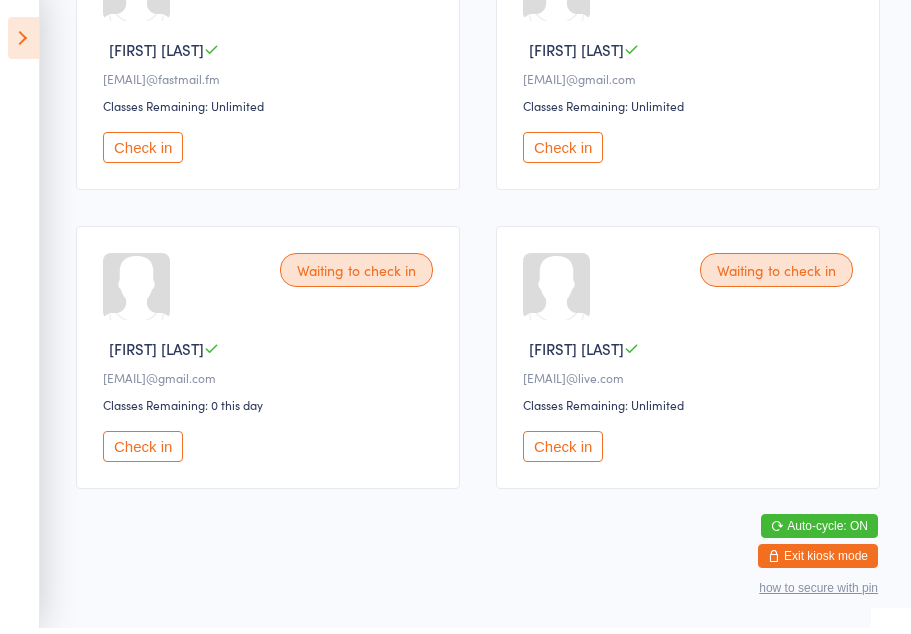 scroll, scrollTop: 1019, scrollLeft: 0, axis: vertical 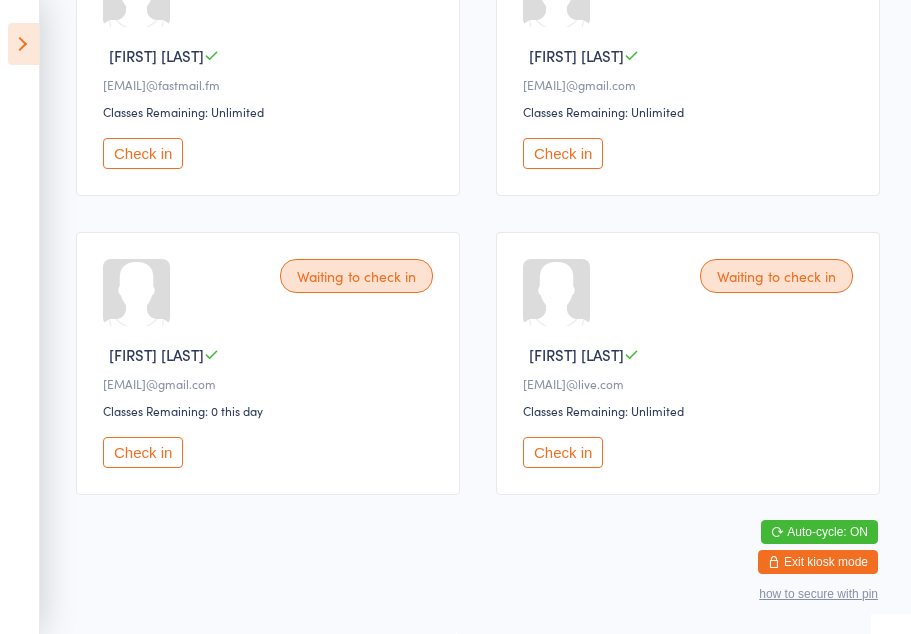 click on "Check in" at bounding box center (563, 452) 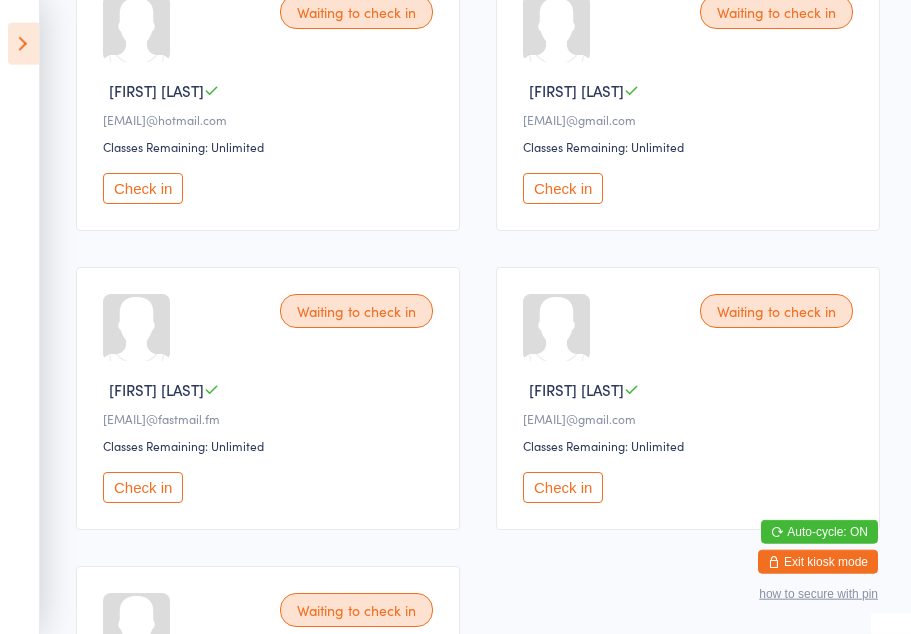 scroll, scrollTop: 0, scrollLeft: 0, axis: both 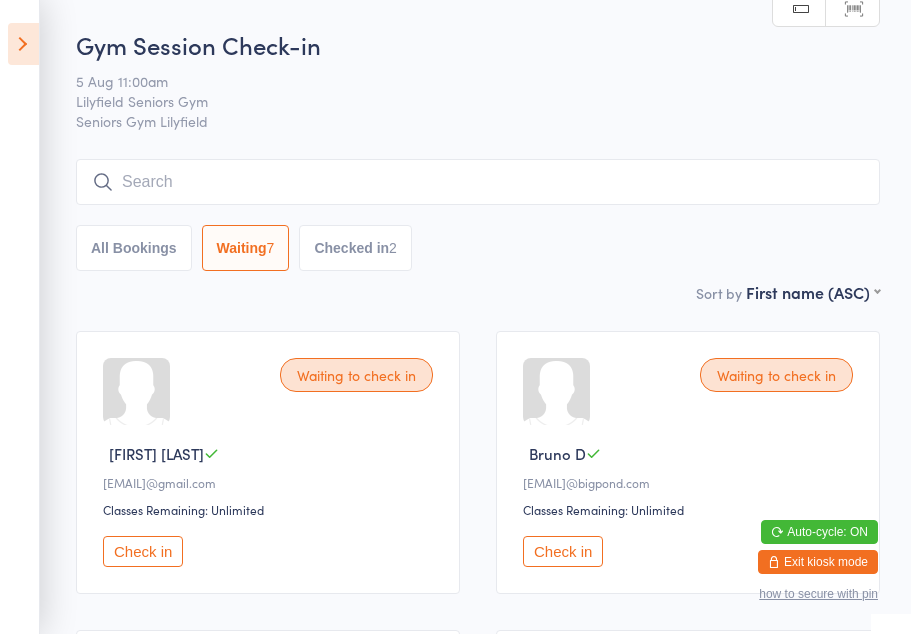 click at bounding box center (23, 44) 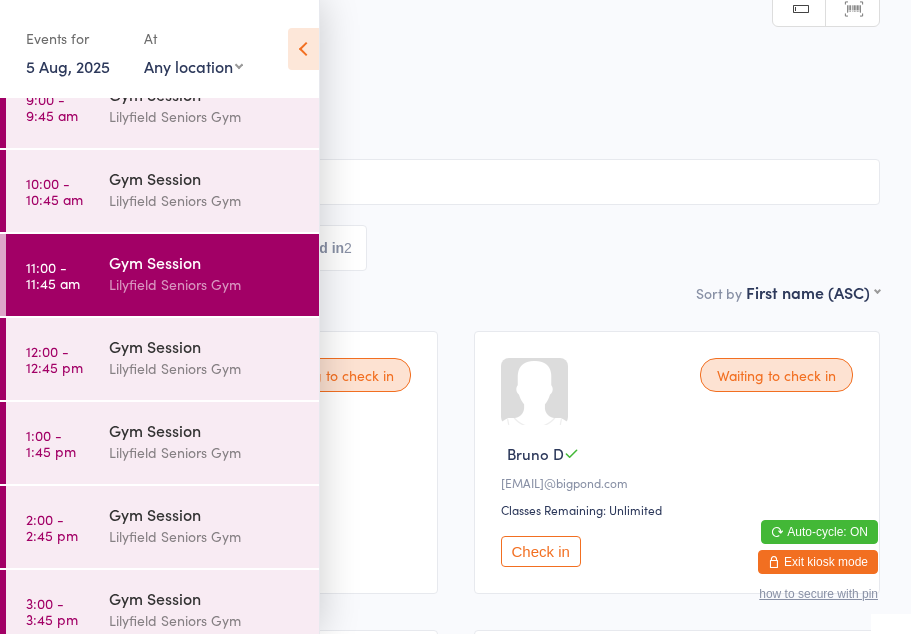 click on "Lilyfield Seniors Gym" at bounding box center [205, 200] 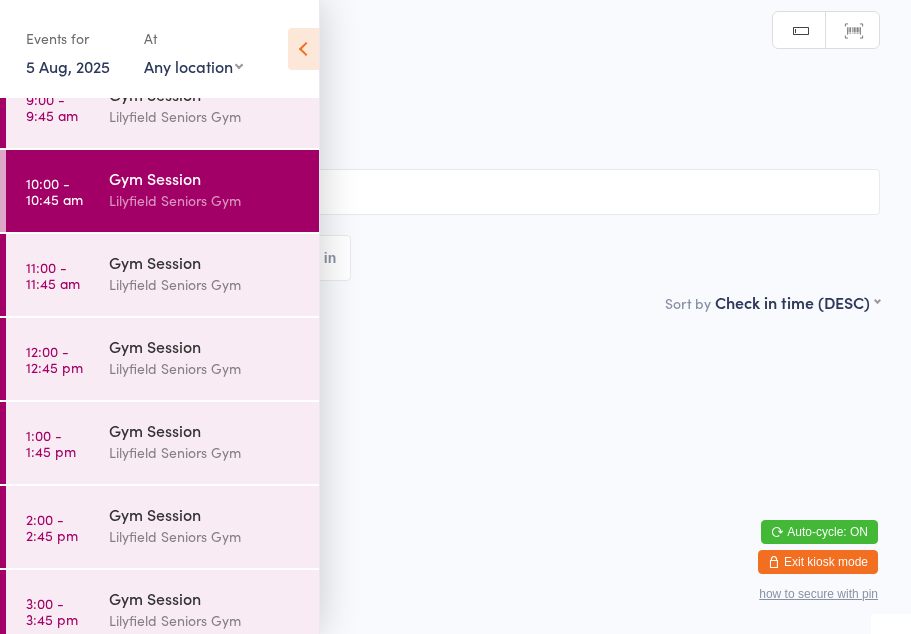 click at bounding box center [303, 49] 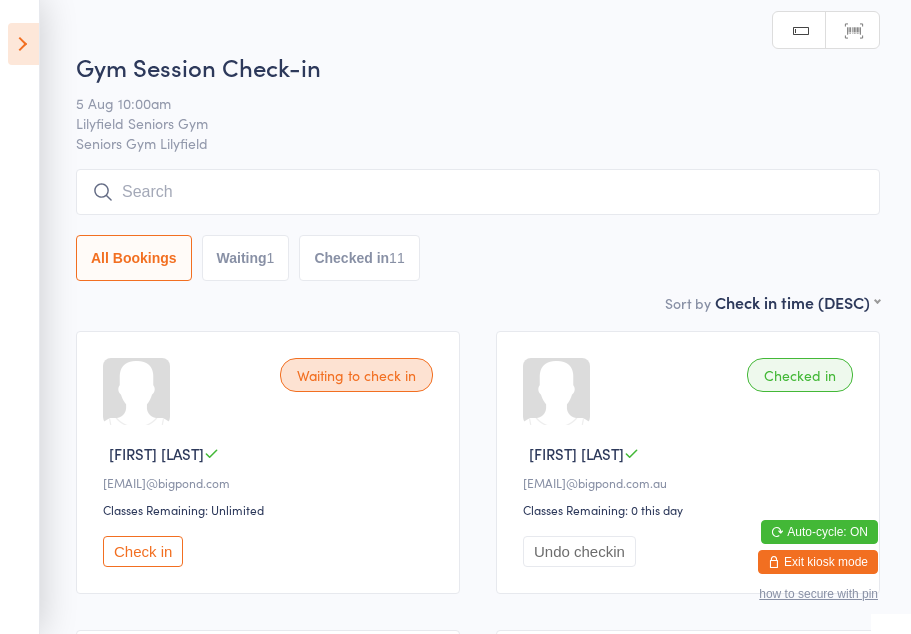 click on "Waiting  1" at bounding box center (246, 258) 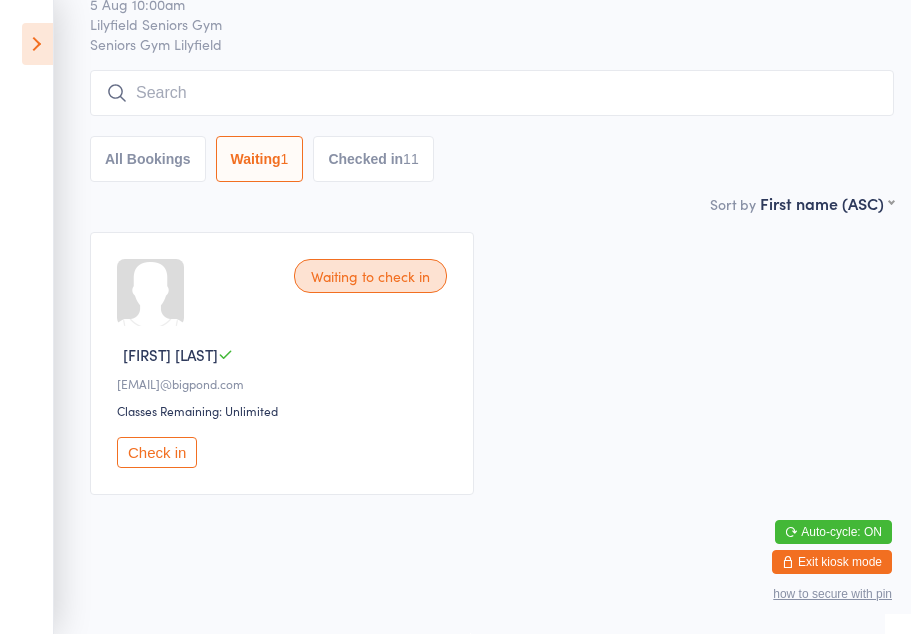 scroll, scrollTop: 124, scrollLeft: 0, axis: vertical 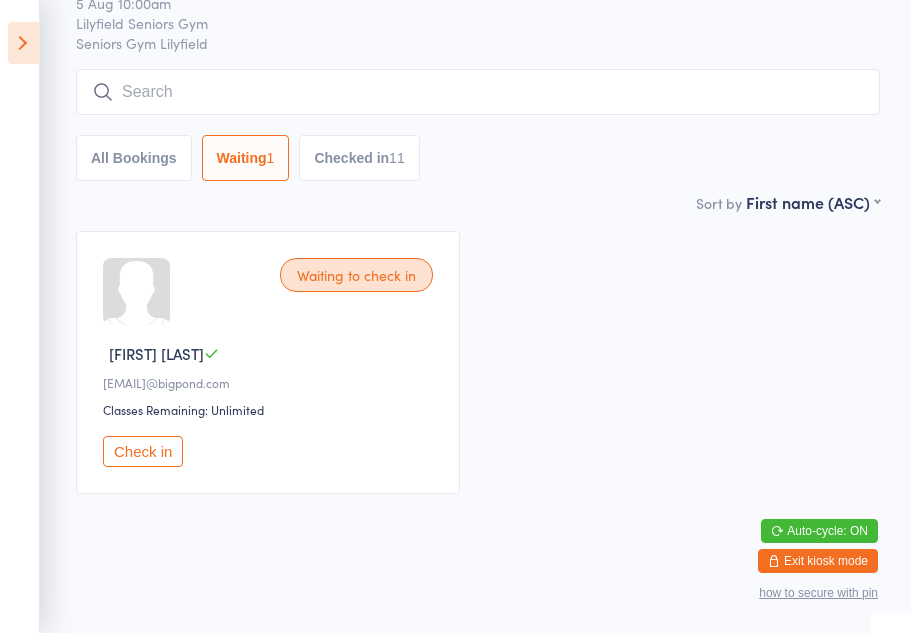 click at bounding box center [23, 44] 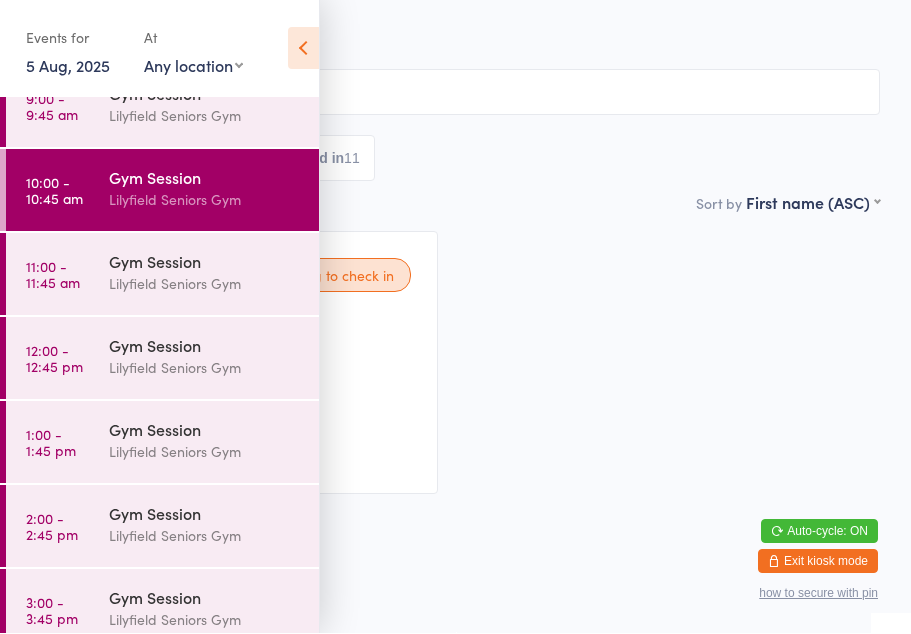 click on "11:00 - 11:45 am" at bounding box center [53, 275] 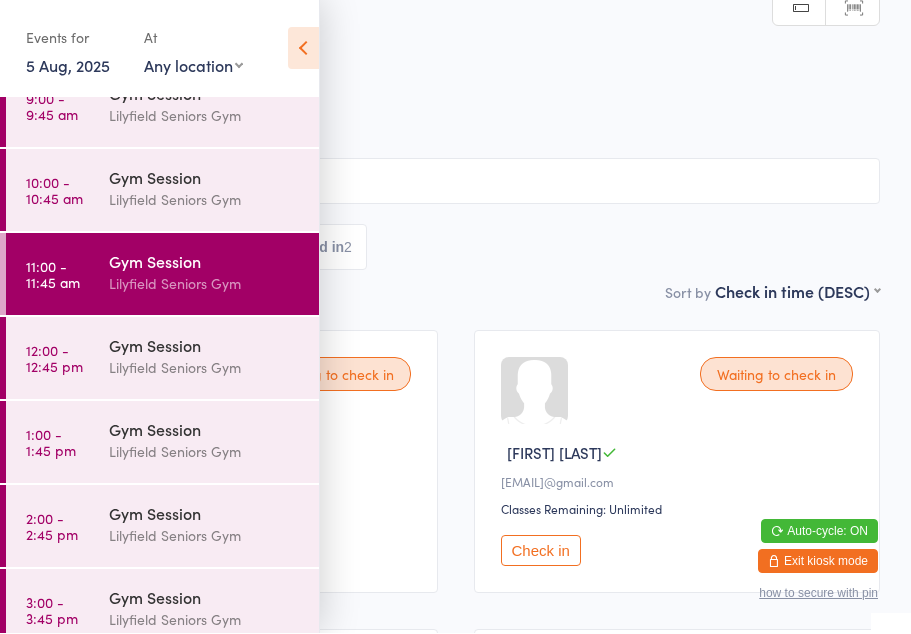 click at bounding box center [303, 49] 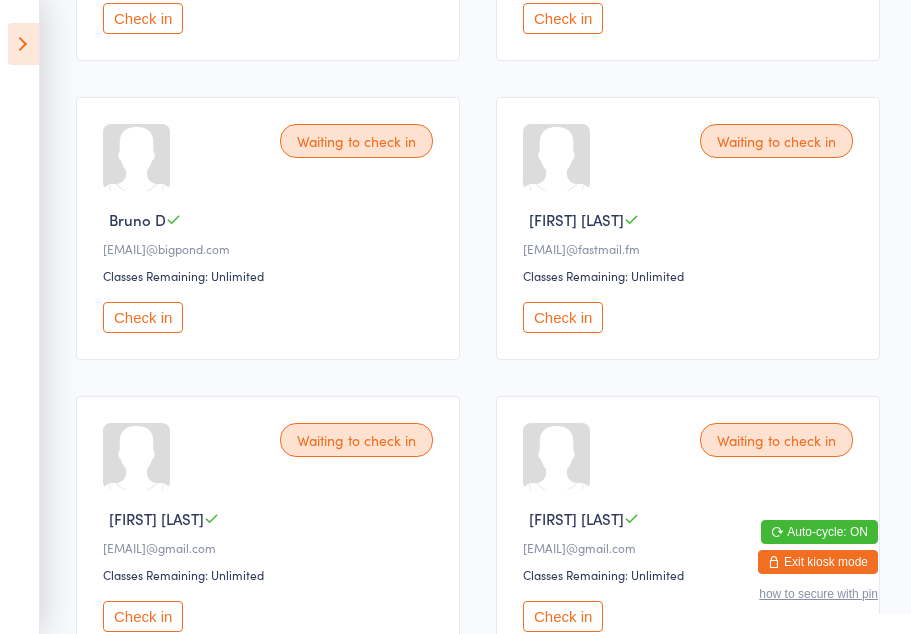 scroll, scrollTop: 535, scrollLeft: 0, axis: vertical 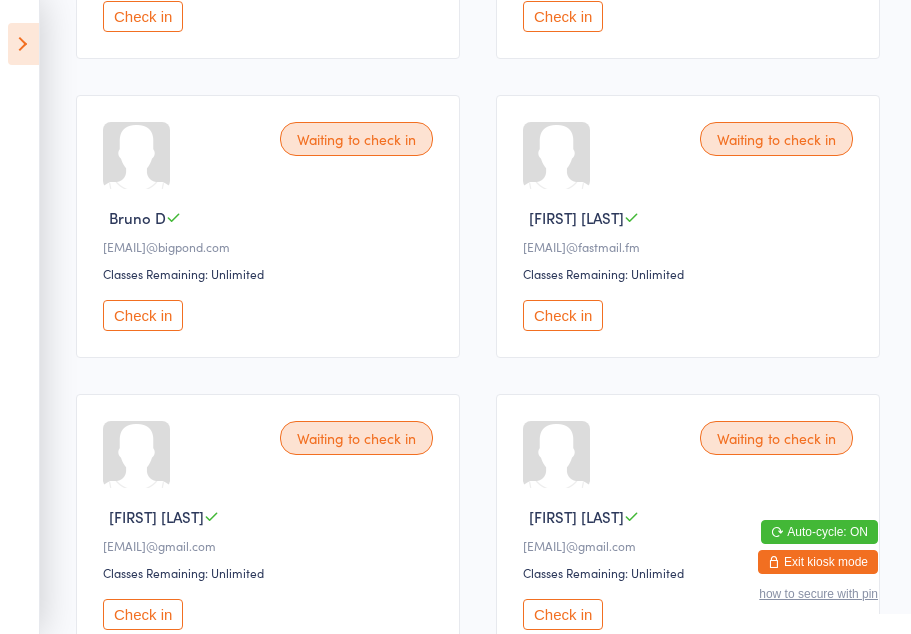 click on "Check in" at bounding box center [563, 315] 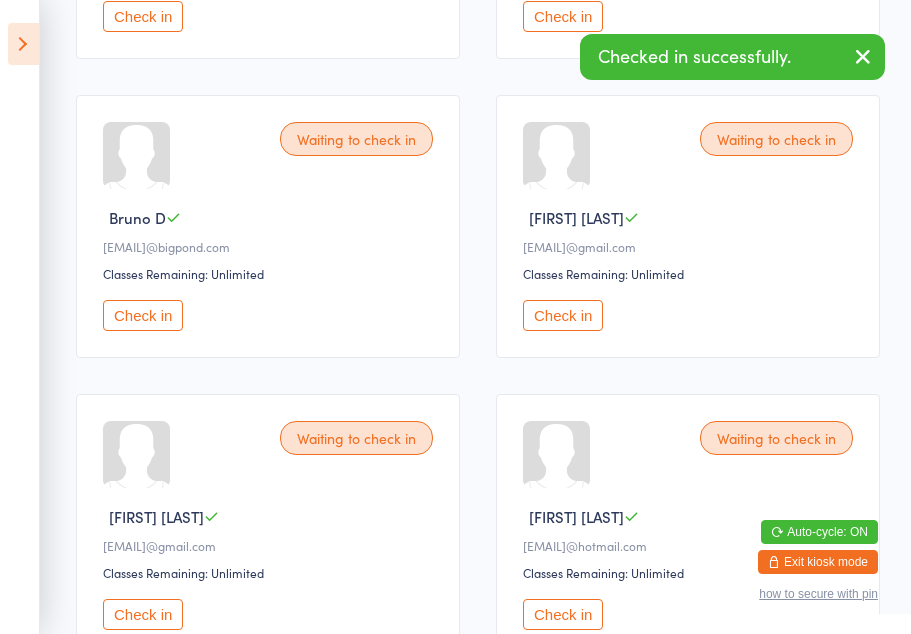 click on "Check in" at bounding box center [143, 315] 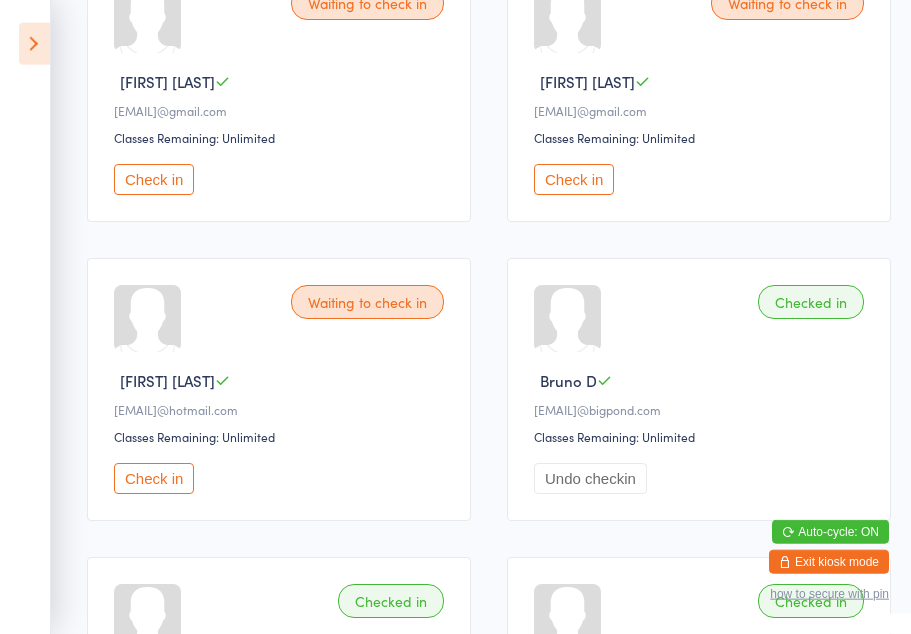scroll, scrollTop: 694, scrollLeft: 0, axis: vertical 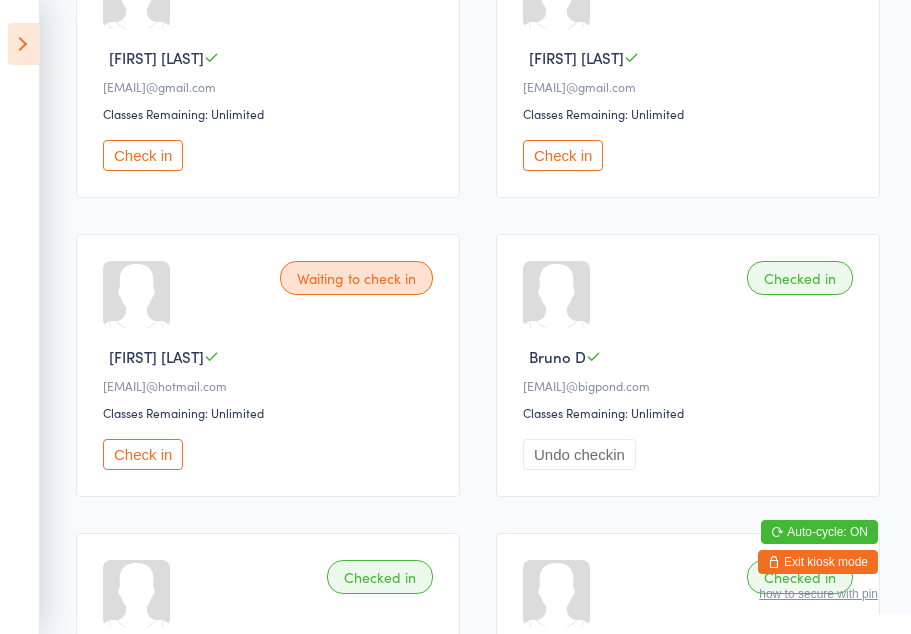 click on "Undo checkin" at bounding box center [579, 454] 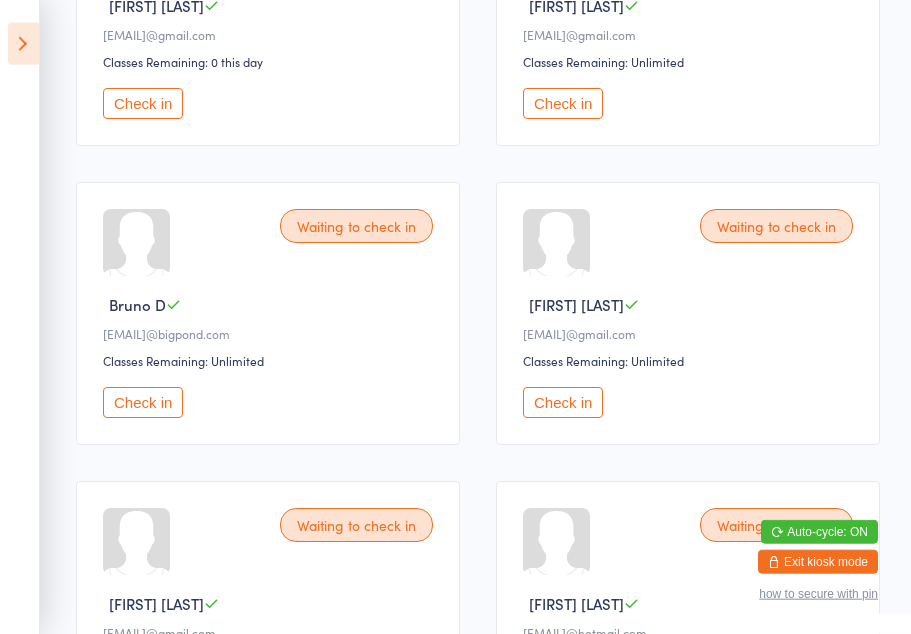 scroll, scrollTop: 449, scrollLeft: 0, axis: vertical 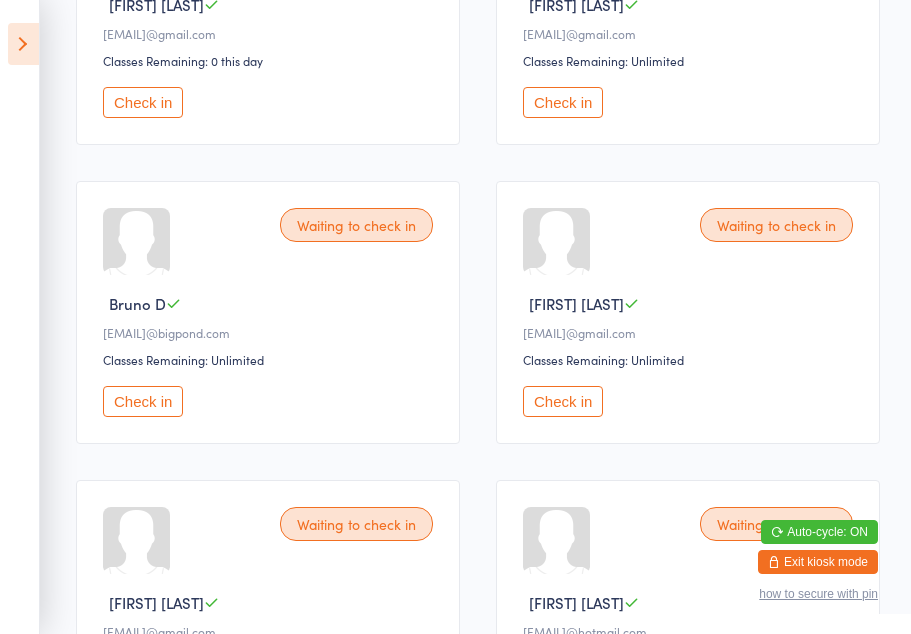 click on "Check in" at bounding box center (143, 401) 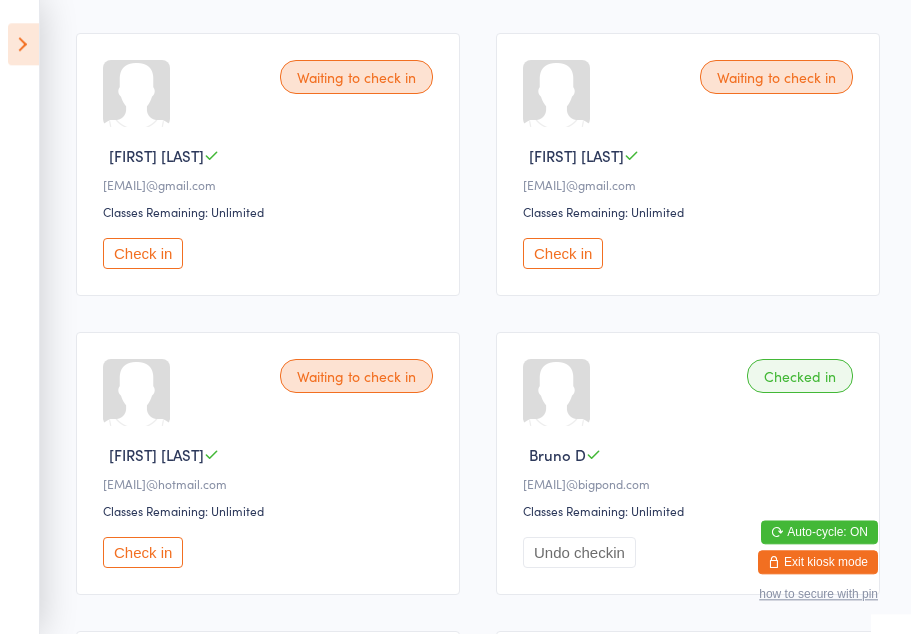 scroll, scrollTop: 597, scrollLeft: 0, axis: vertical 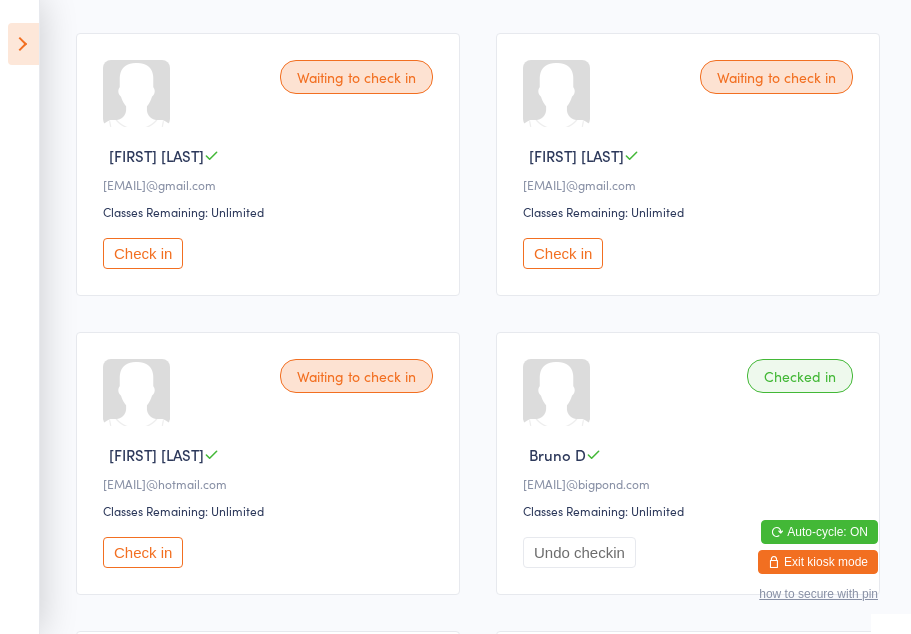 click on "Check in" at bounding box center [143, 552] 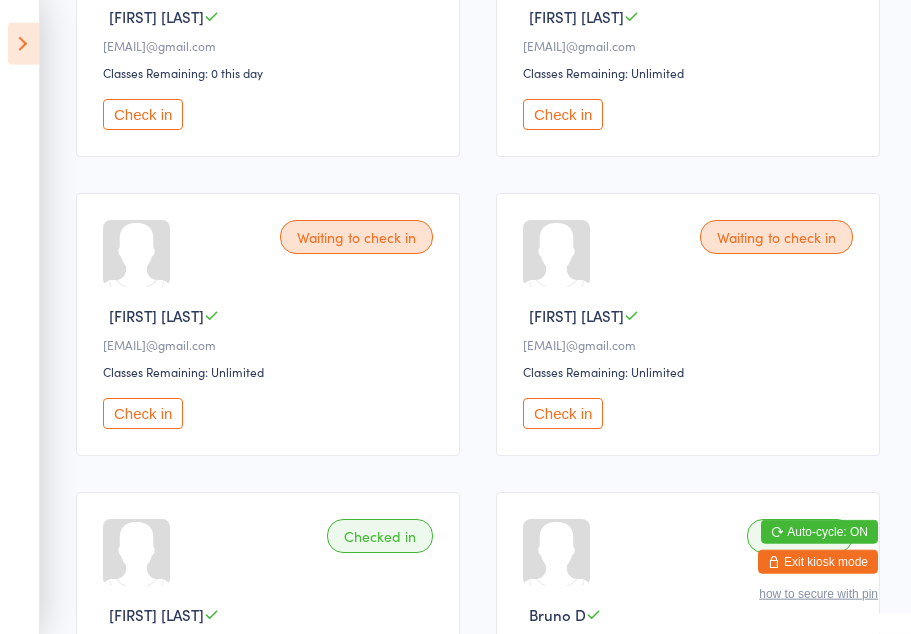click on "Check in" at bounding box center (143, 413) 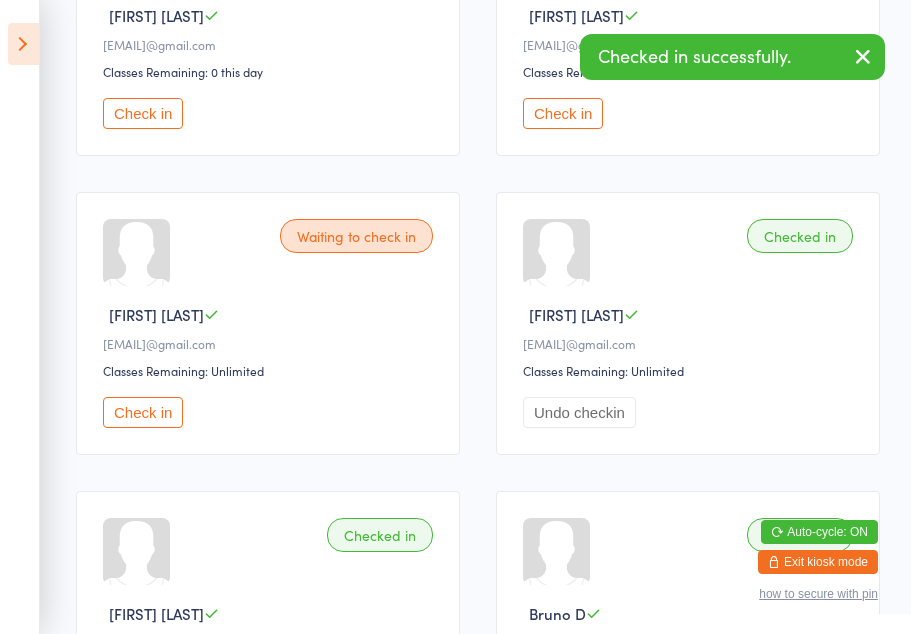 click on "Check in" at bounding box center [563, 113] 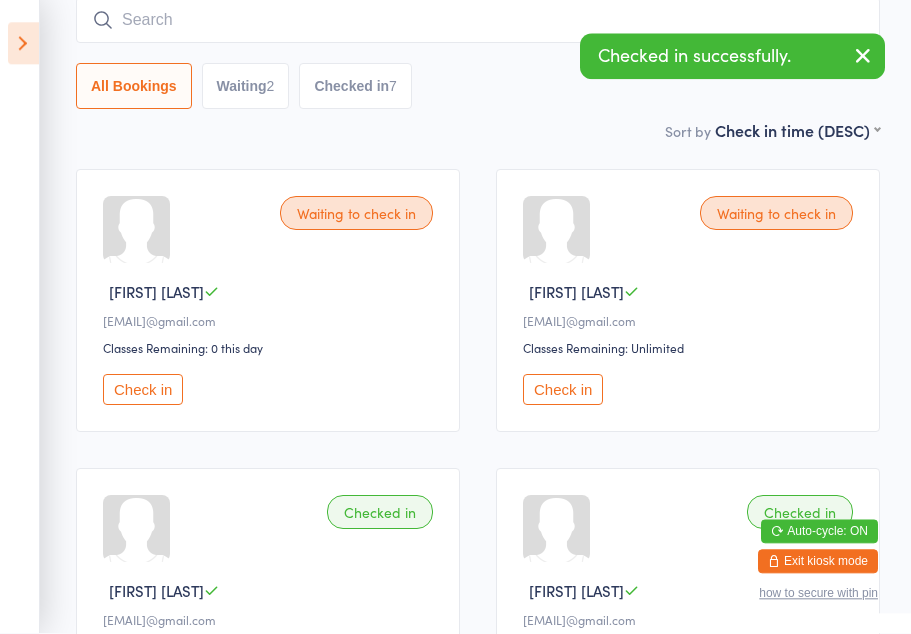 click on "2" at bounding box center (271, 87) 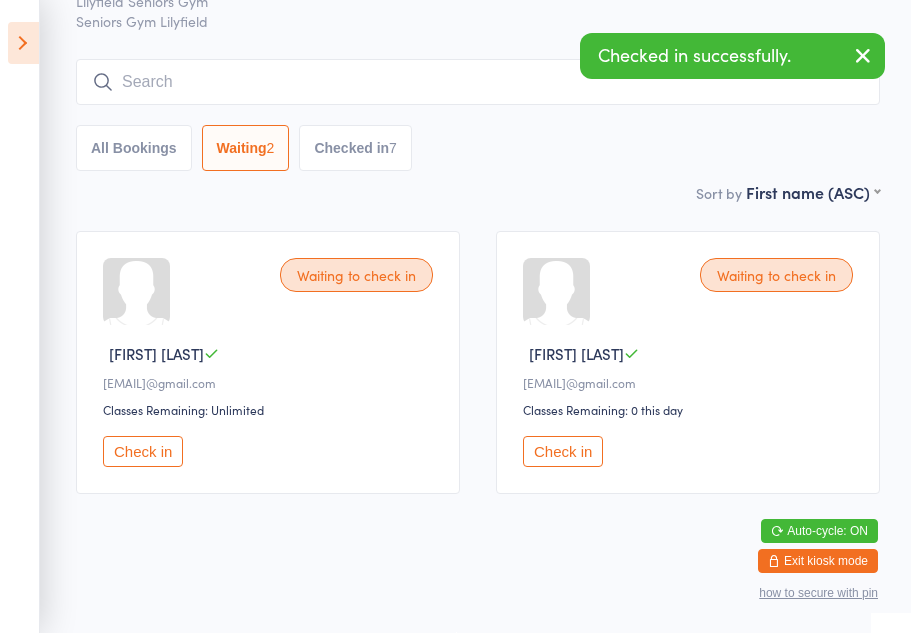 click on "All Bookings" at bounding box center (134, 149) 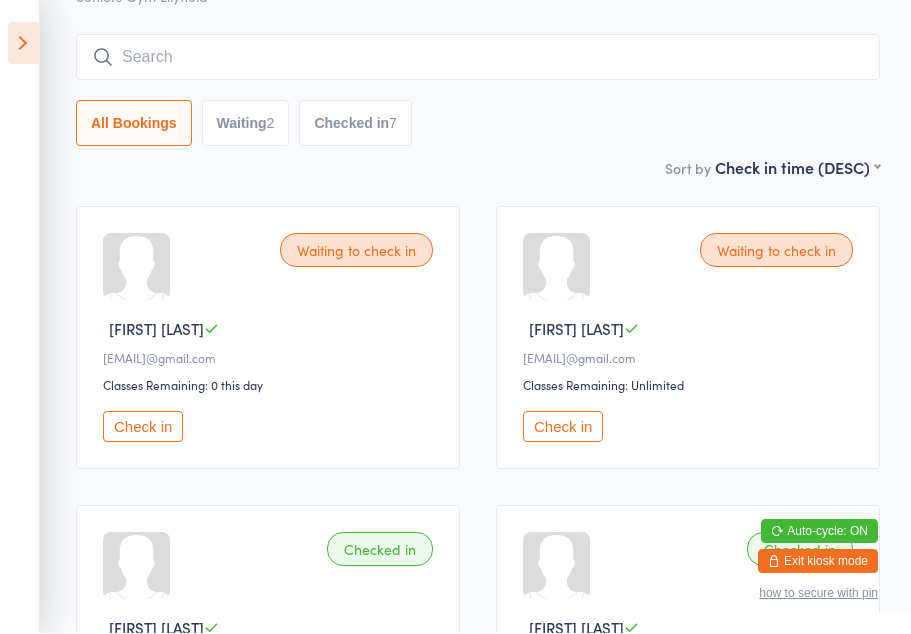click on "Check in" at bounding box center [143, 427] 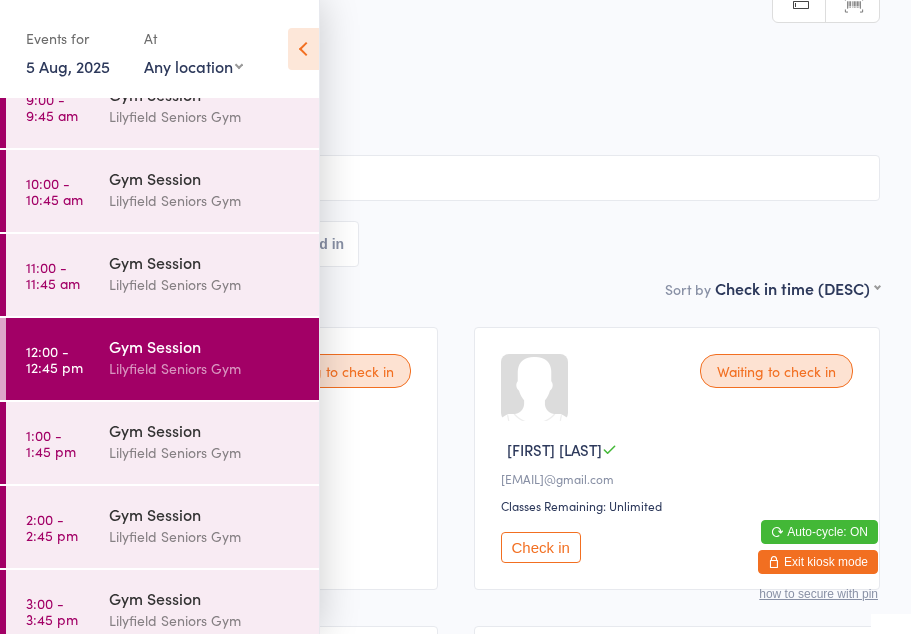scroll, scrollTop: 3, scrollLeft: 0, axis: vertical 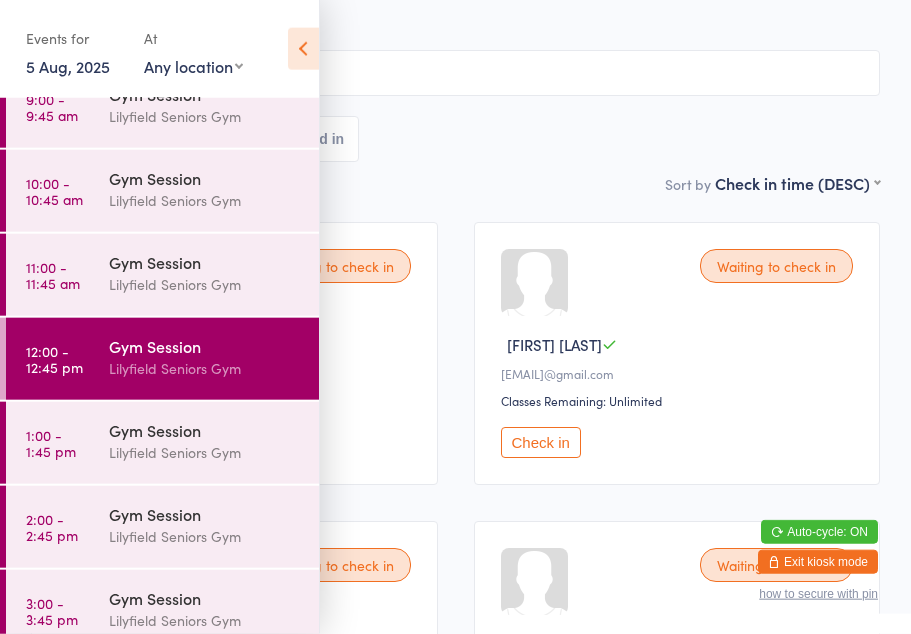 click on "12:00 - 12:45 pm Gym Session [LOCATION] Seniors Gym" at bounding box center [162, 359] 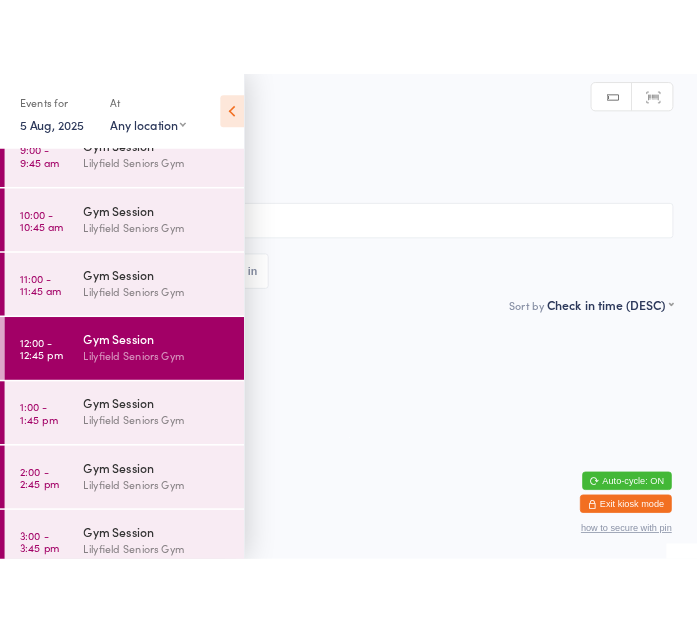 scroll, scrollTop: 0, scrollLeft: 0, axis: both 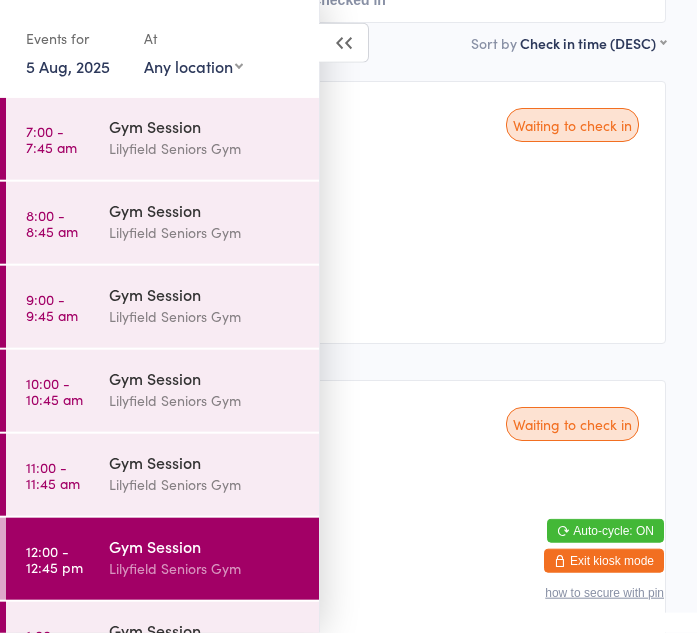 click on "Waiting to check in [FIRST] [LAST] [EMAIL] Classes Remaining: Unlimited Check in" at bounding box center (348, 511) 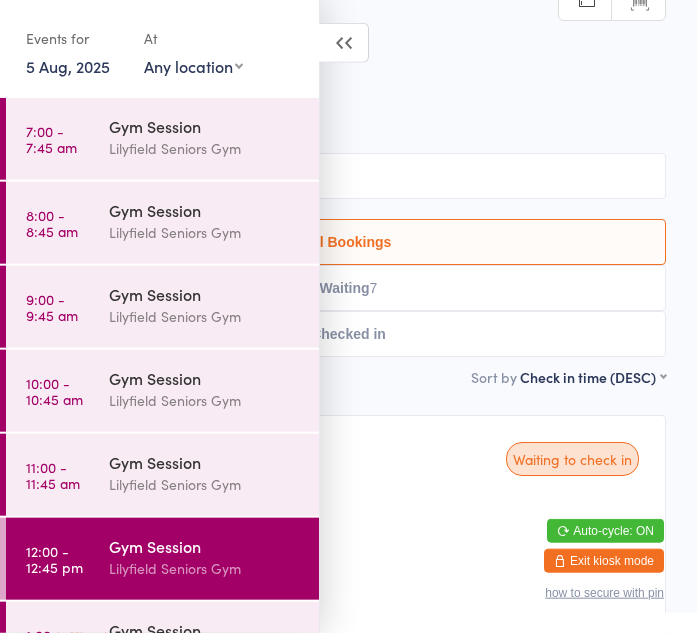 scroll, scrollTop: 0, scrollLeft: 0, axis: both 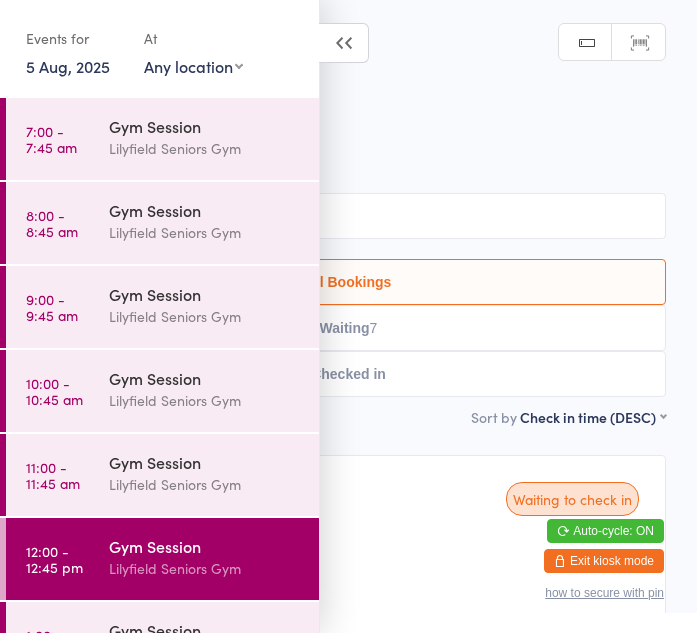 click at bounding box center (344, 43) 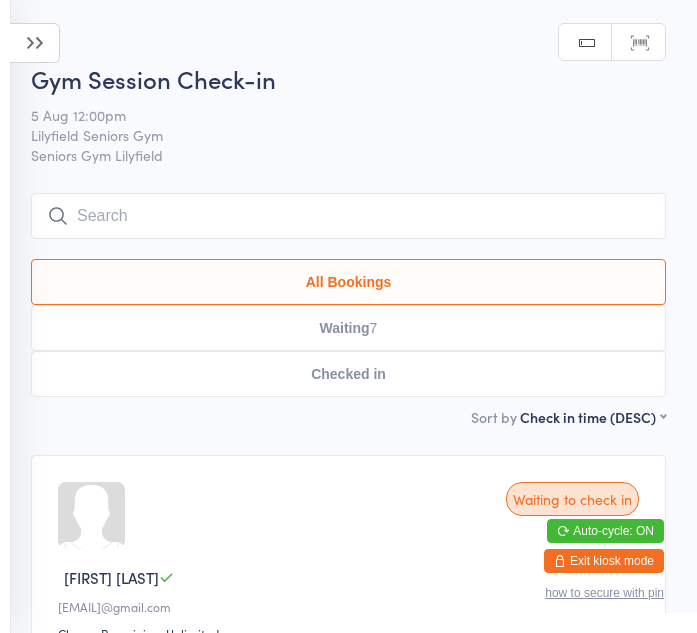 click on "Waiting  7" at bounding box center [348, 328] 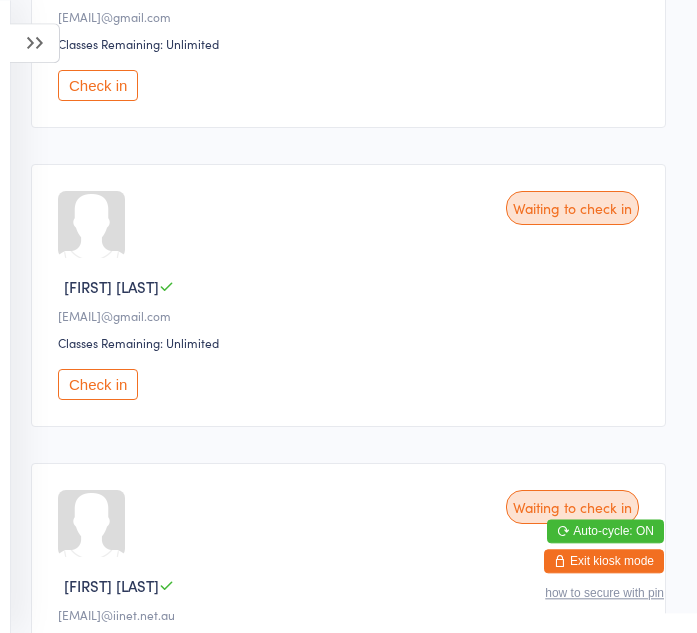 scroll, scrollTop: 1487, scrollLeft: 0, axis: vertical 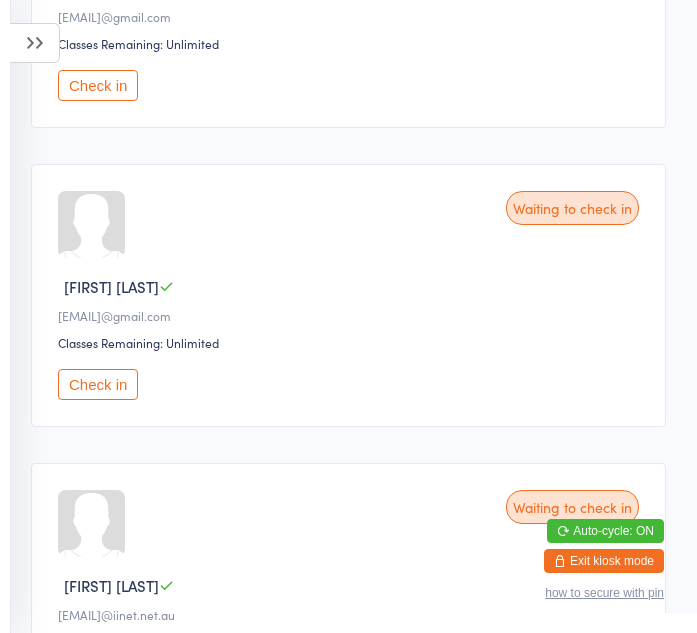 click on "Check in" at bounding box center [98, 384] 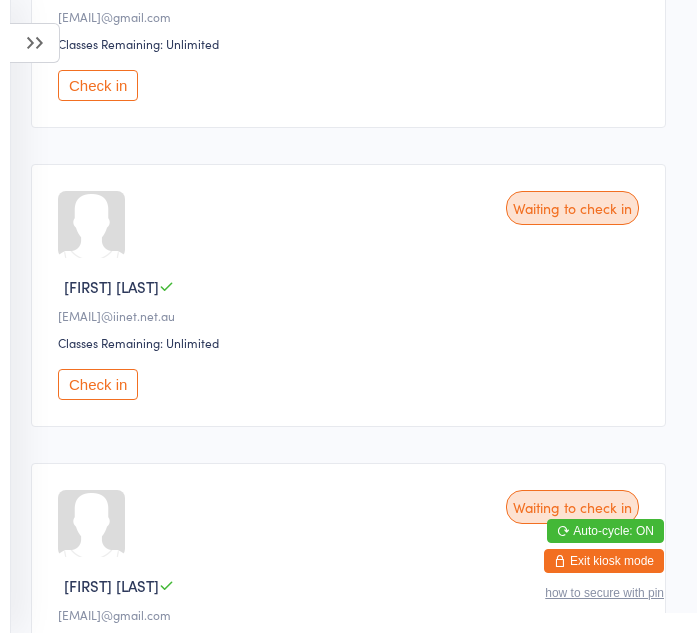 click on "Check in" at bounding box center [98, 384] 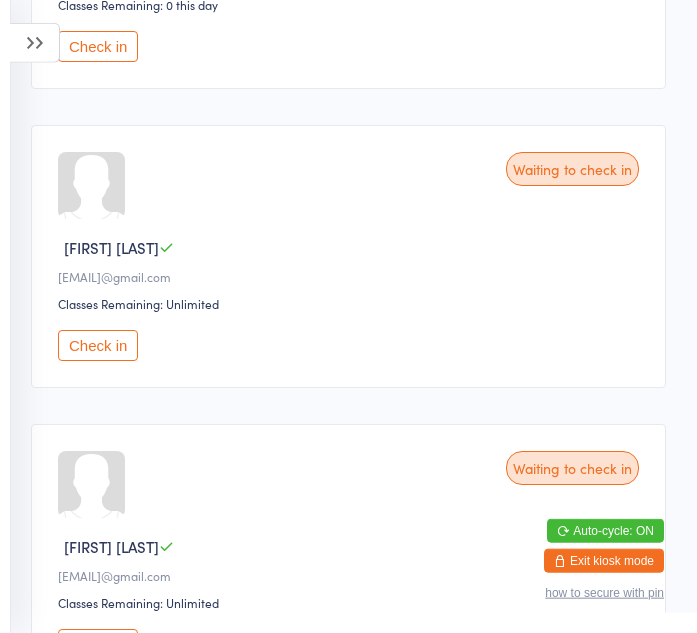 scroll, scrollTop: 1227, scrollLeft: 0, axis: vertical 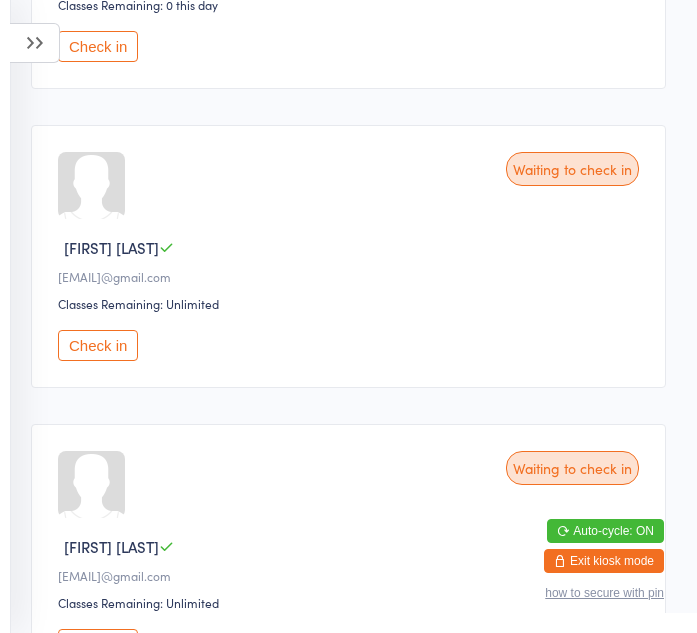 click on "Check in" at bounding box center [98, 345] 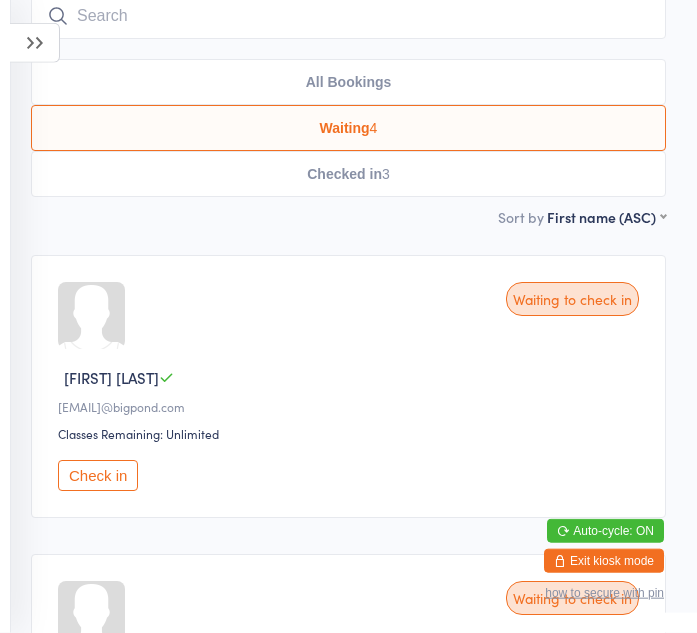 scroll, scrollTop: 0, scrollLeft: 0, axis: both 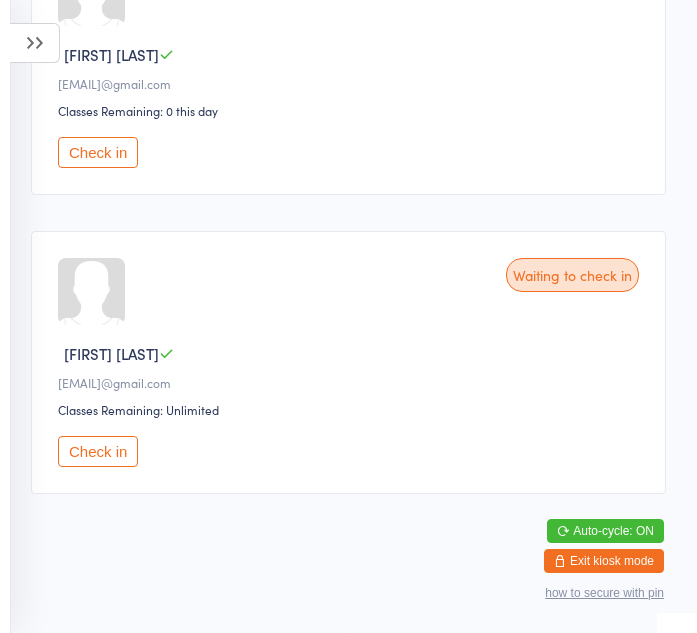 click on "Check in" at bounding box center [98, 152] 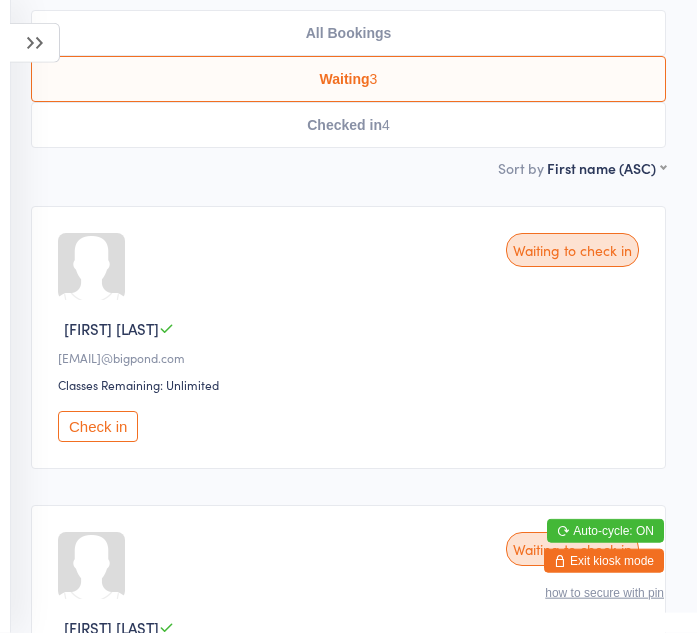 scroll, scrollTop: 250, scrollLeft: 0, axis: vertical 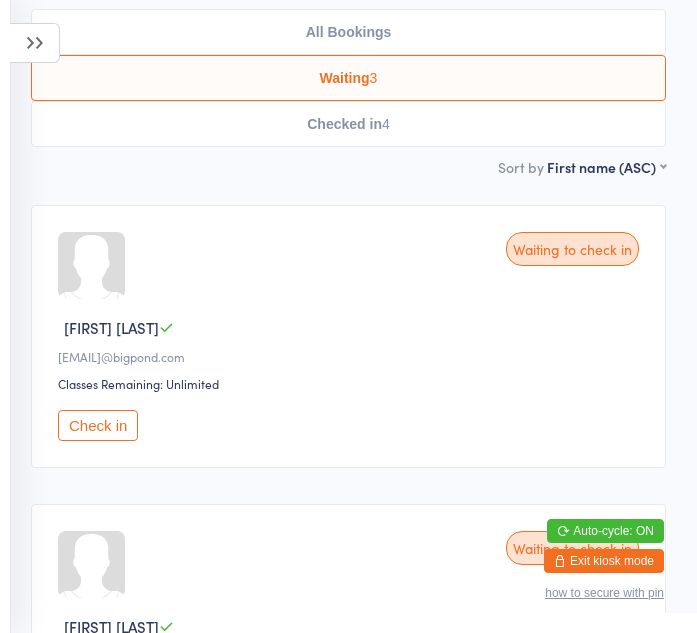 click on "Check in" at bounding box center [98, 425] 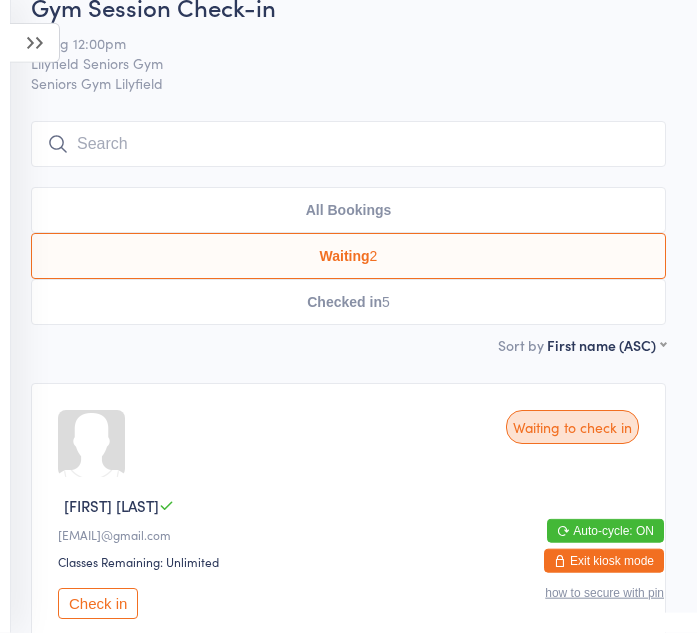 scroll, scrollTop: 0, scrollLeft: 0, axis: both 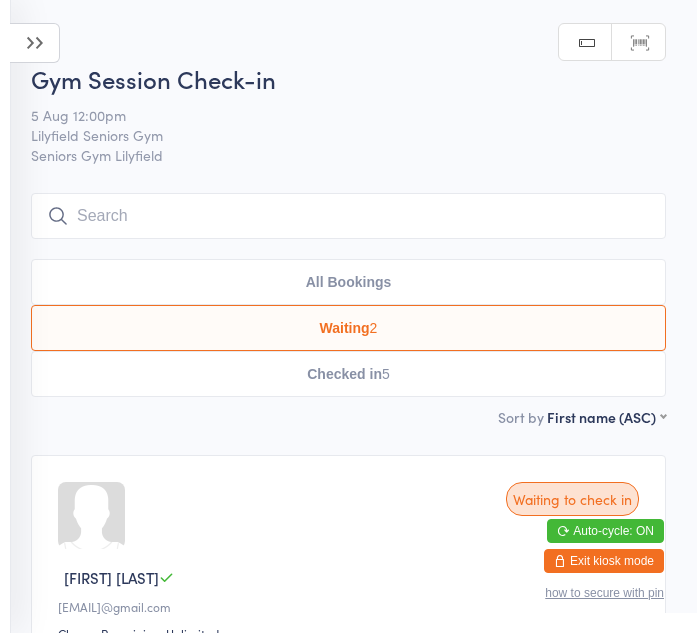 click on "All Bookings" at bounding box center [348, 282] 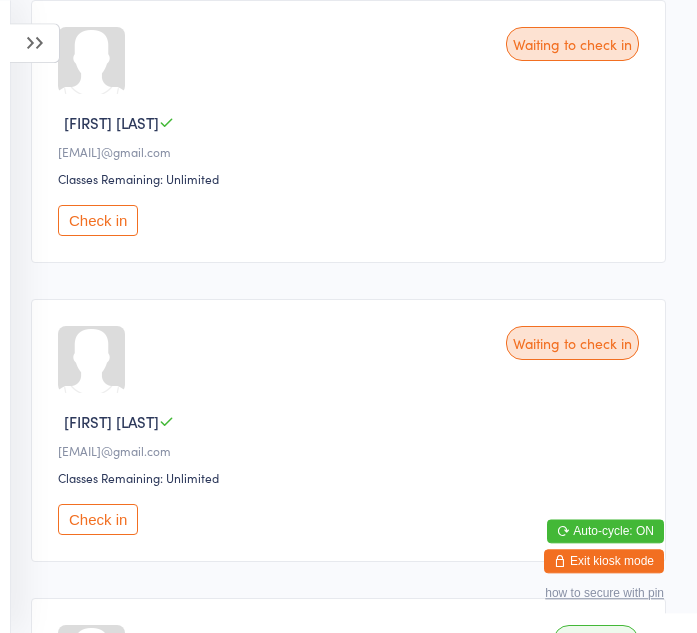 scroll, scrollTop: 488, scrollLeft: 0, axis: vertical 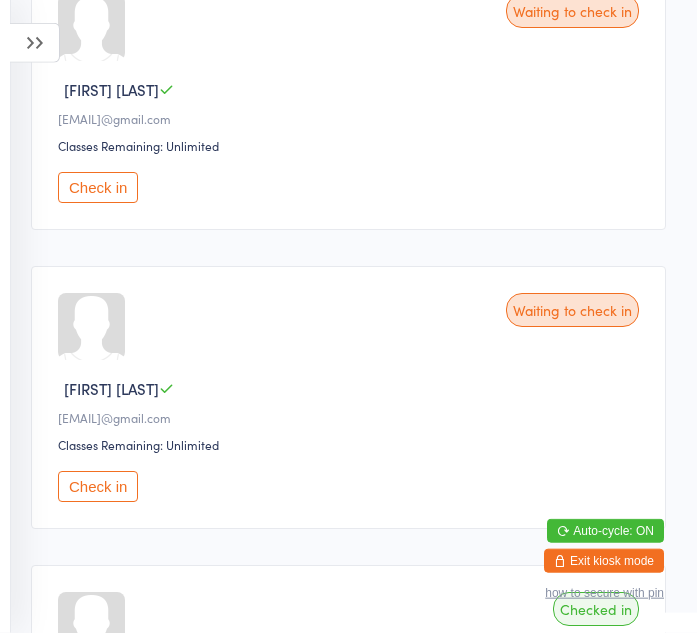 click on "Check in" at bounding box center (98, 486) 